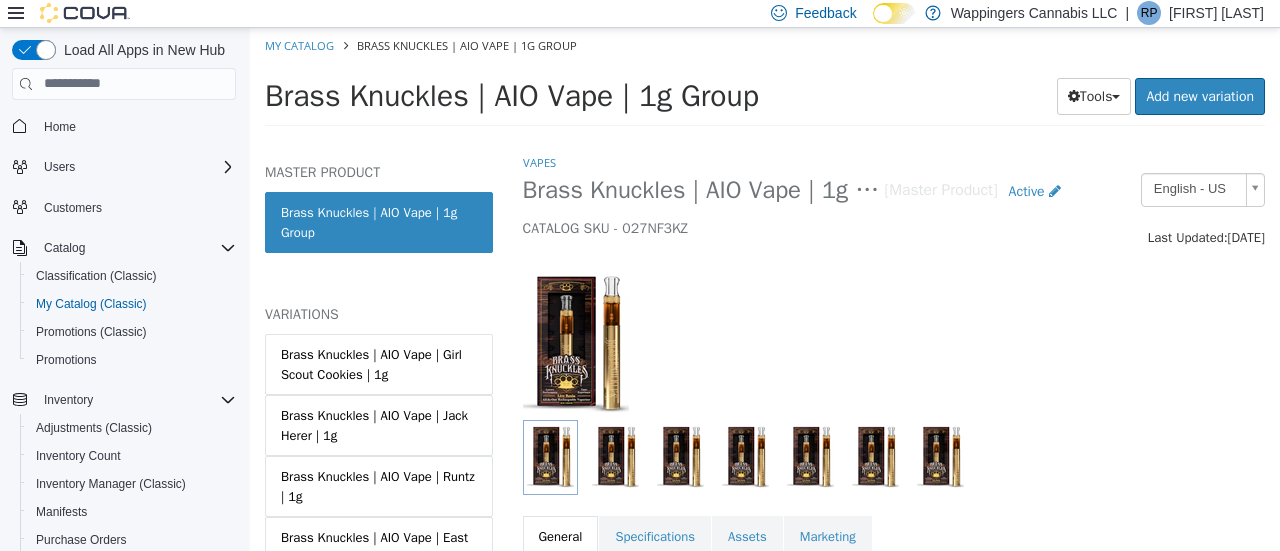scroll, scrollTop: 0, scrollLeft: 0, axis: both 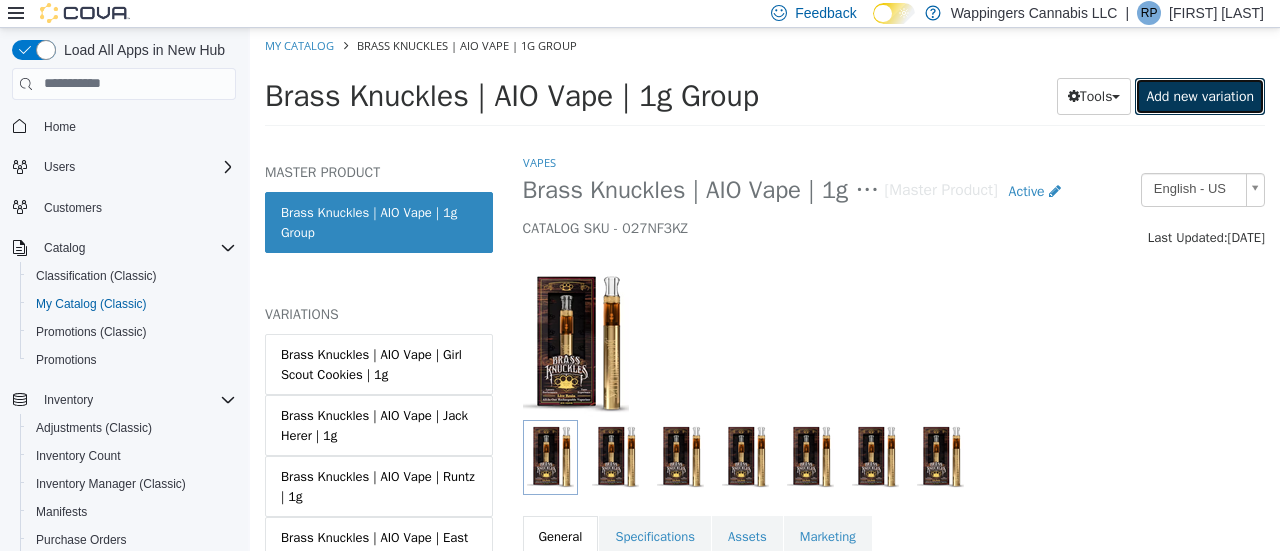 click on "Add new variation" at bounding box center [1200, 95] 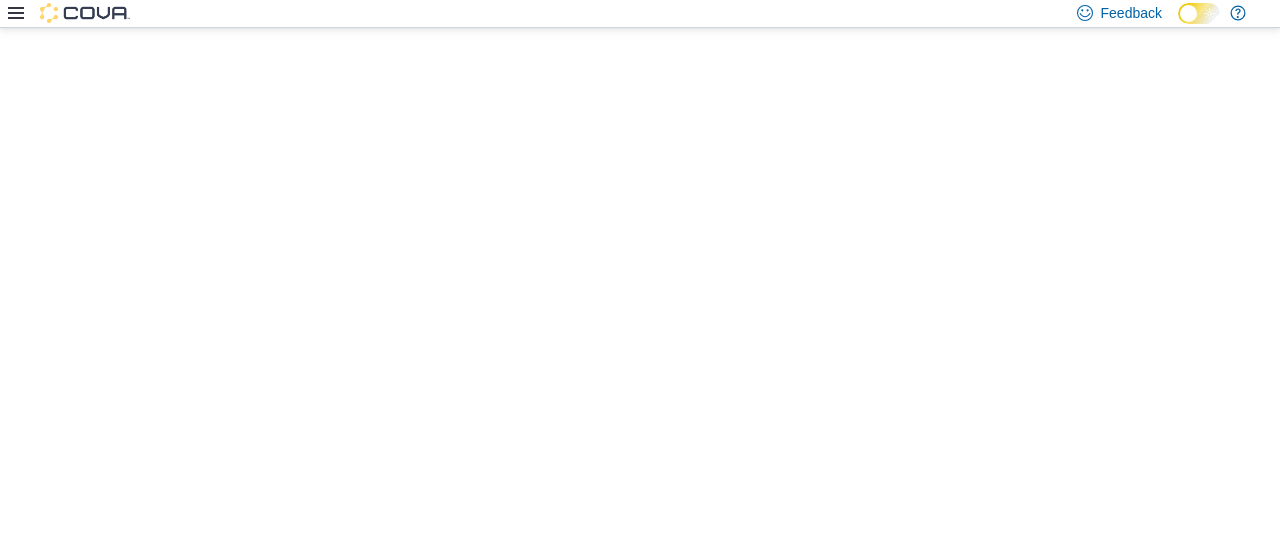 scroll, scrollTop: 0, scrollLeft: 0, axis: both 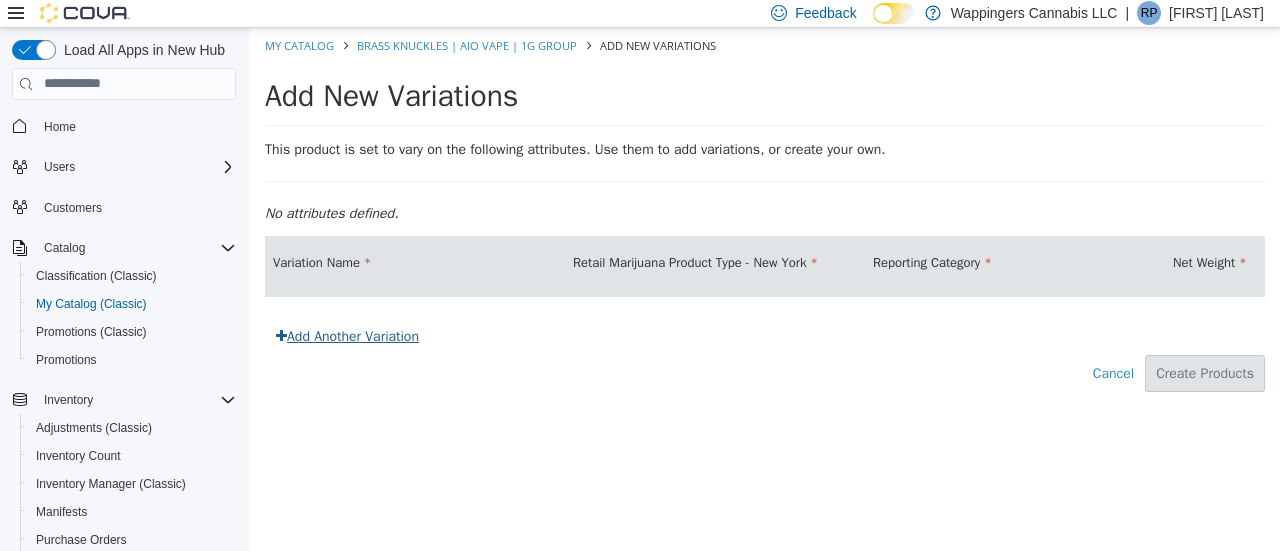 click on "Add Another Variation" at bounding box center [347, 335] 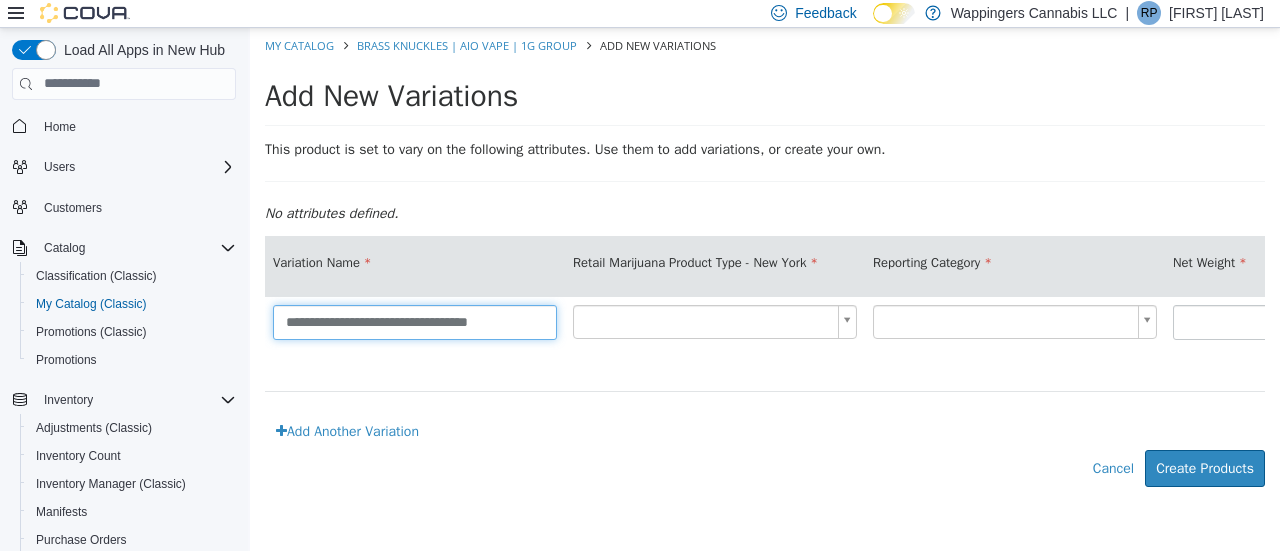 click on "**********" at bounding box center [415, 321] 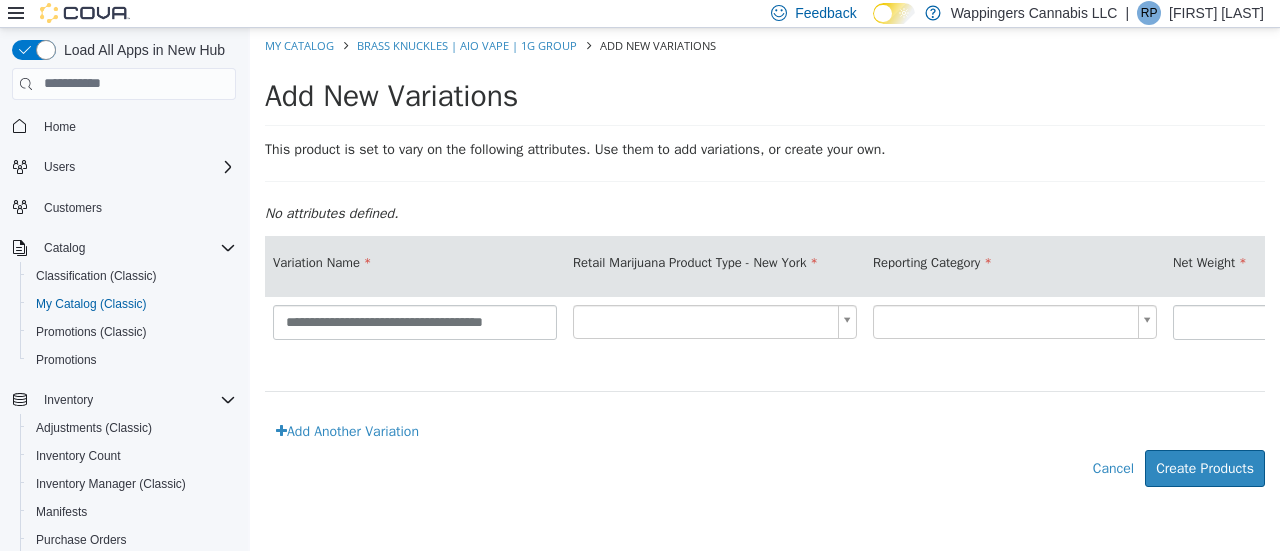 click on "Add New Variations" at bounding box center (765, 101) 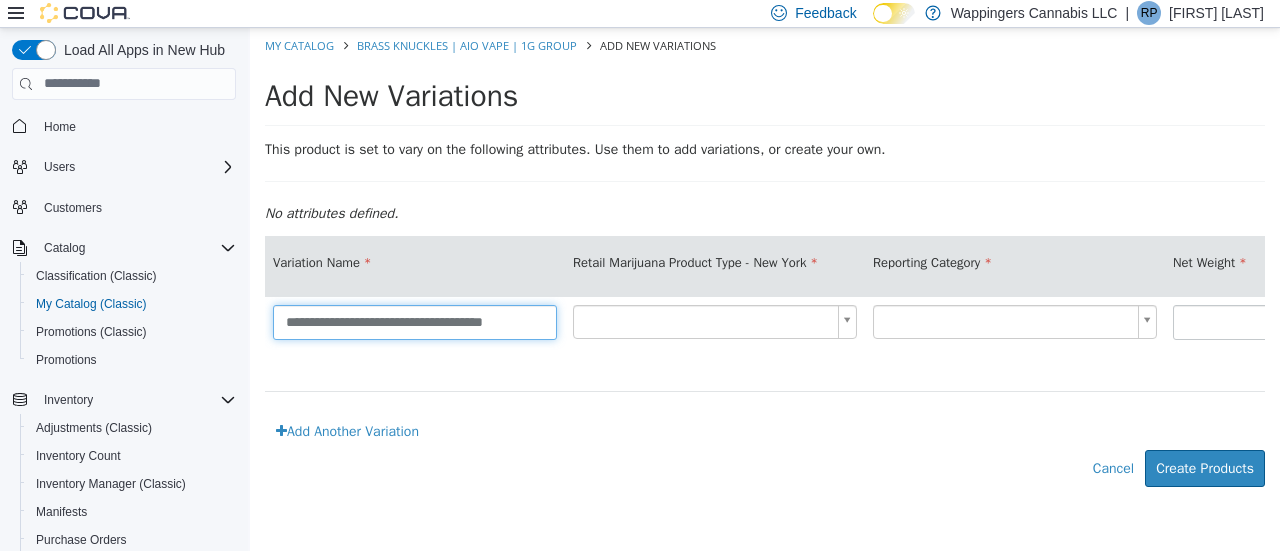 click on "**********" at bounding box center [415, 321] 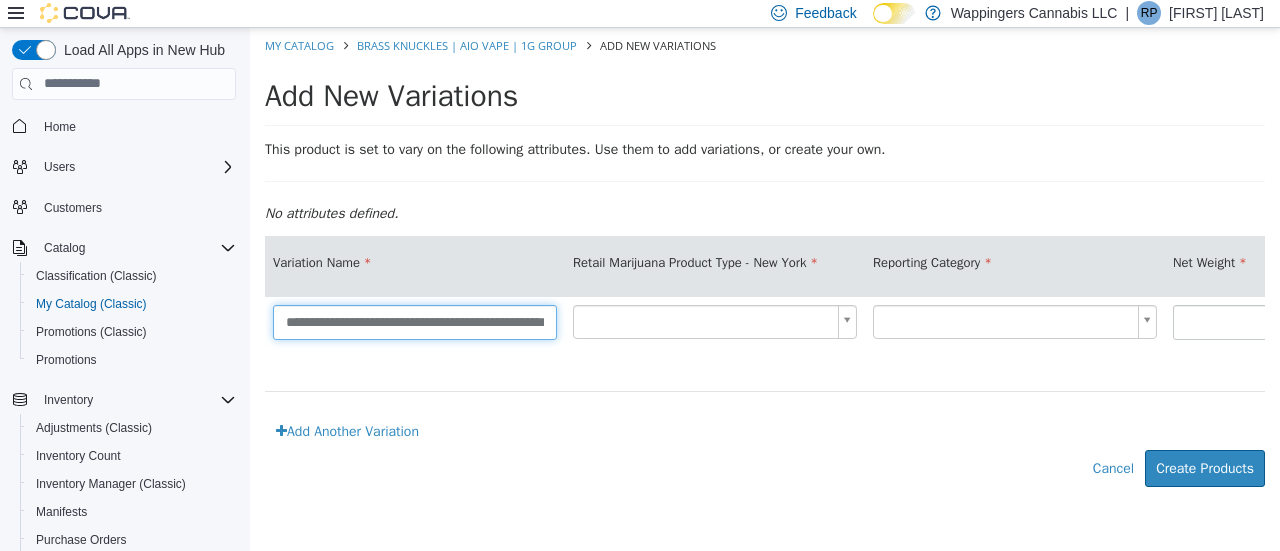 type on "**********" 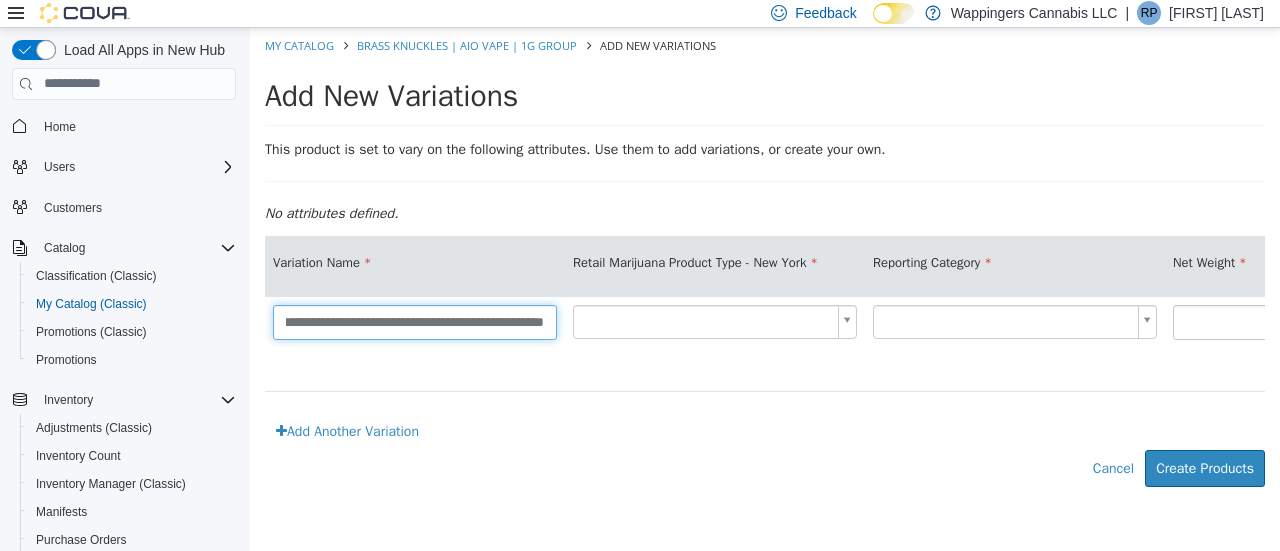scroll, scrollTop: 0, scrollLeft: 66, axis: horizontal 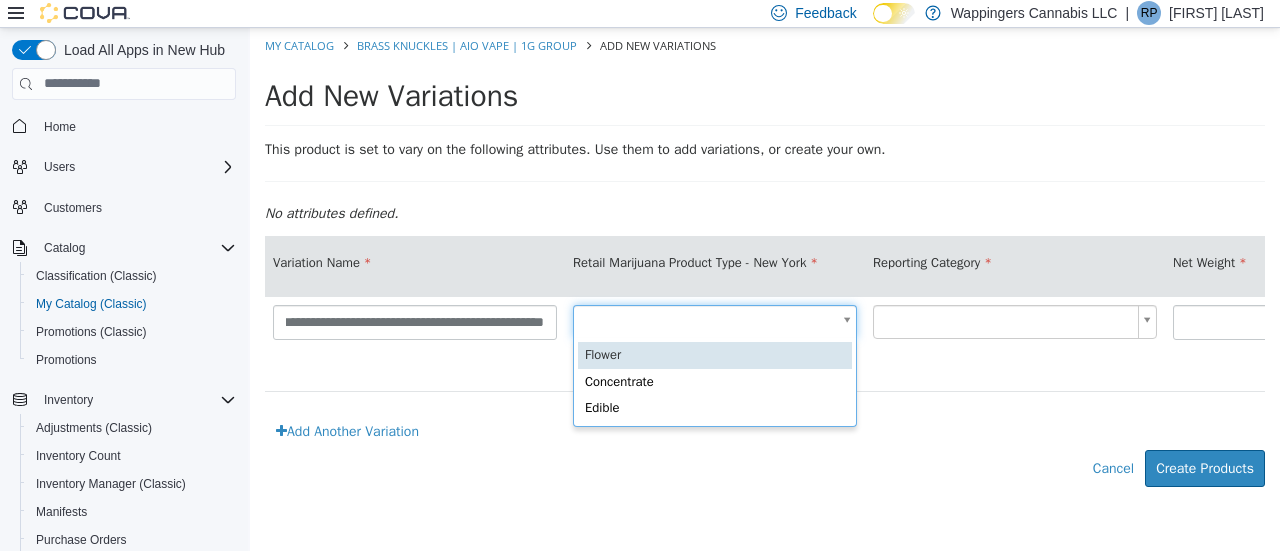 click on "**********" at bounding box center [765, 267] 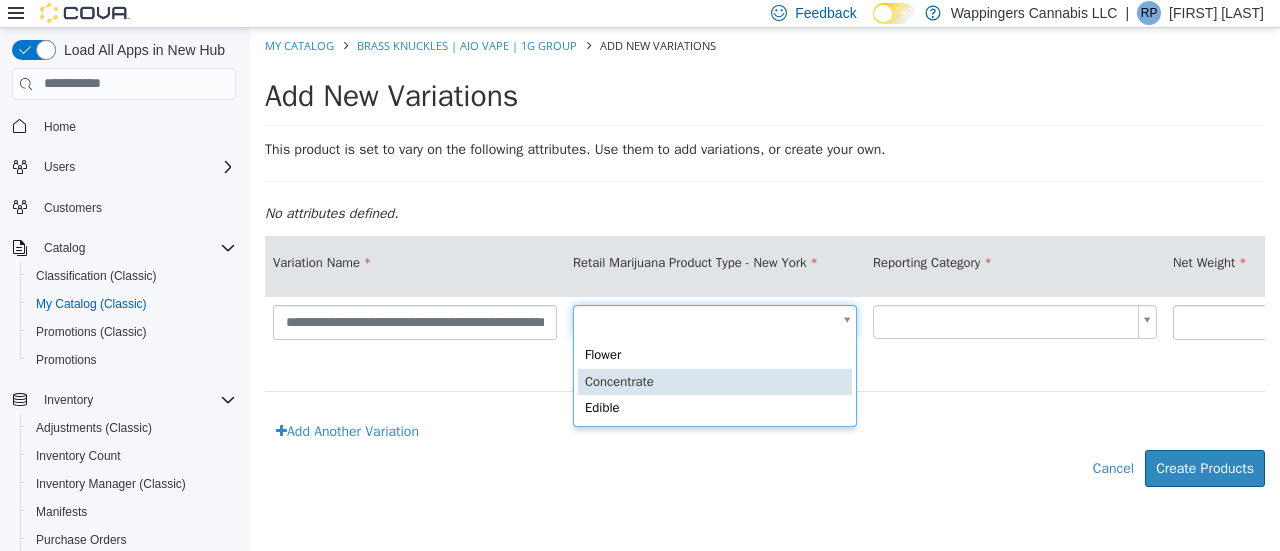scroll, scrollTop: 0, scrollLeft: 5, axis: horizontal 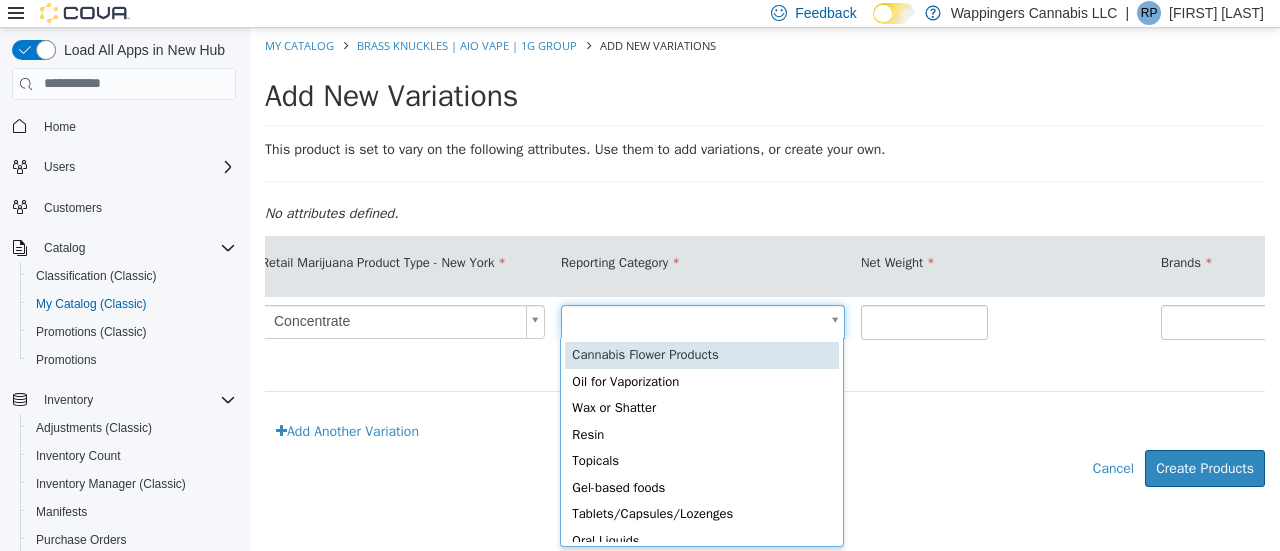 click on "**********" at bounding box center (765, 267) 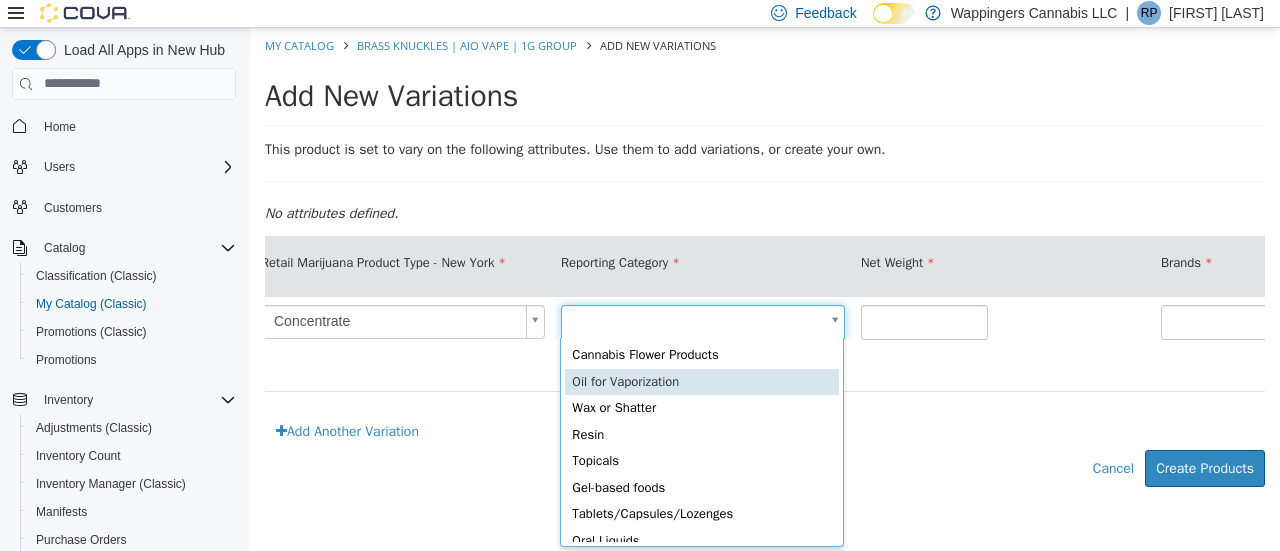 scroll, scrollTop: 0, scrollLeft: 5, axis: horizontal 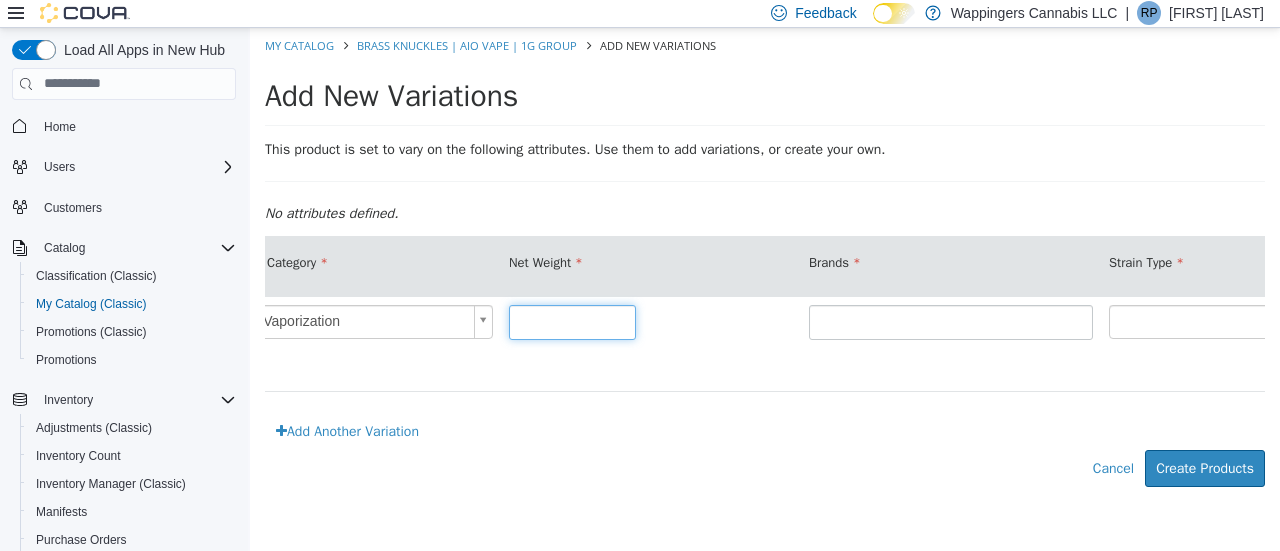 click at bounding box center [572, 321] 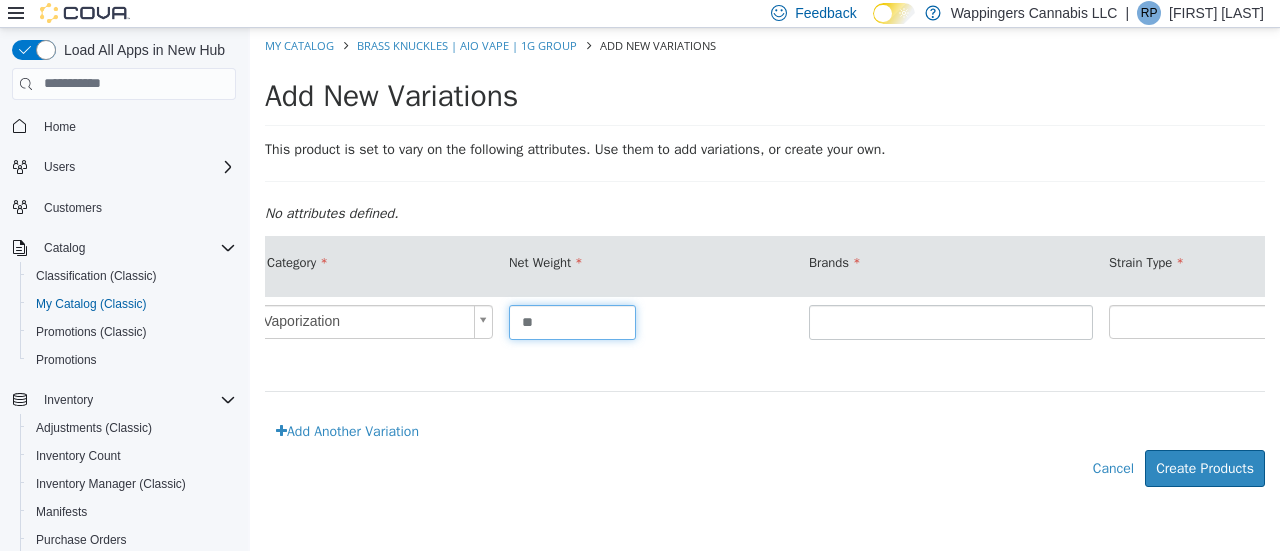 type on "**" 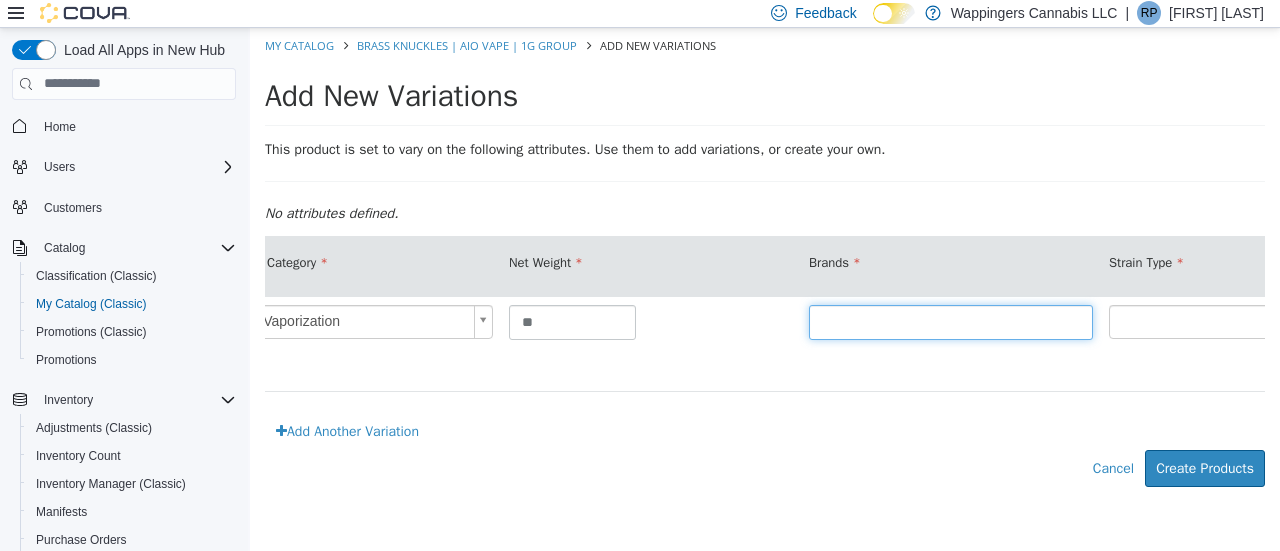 click at bounding box center [951, 321] 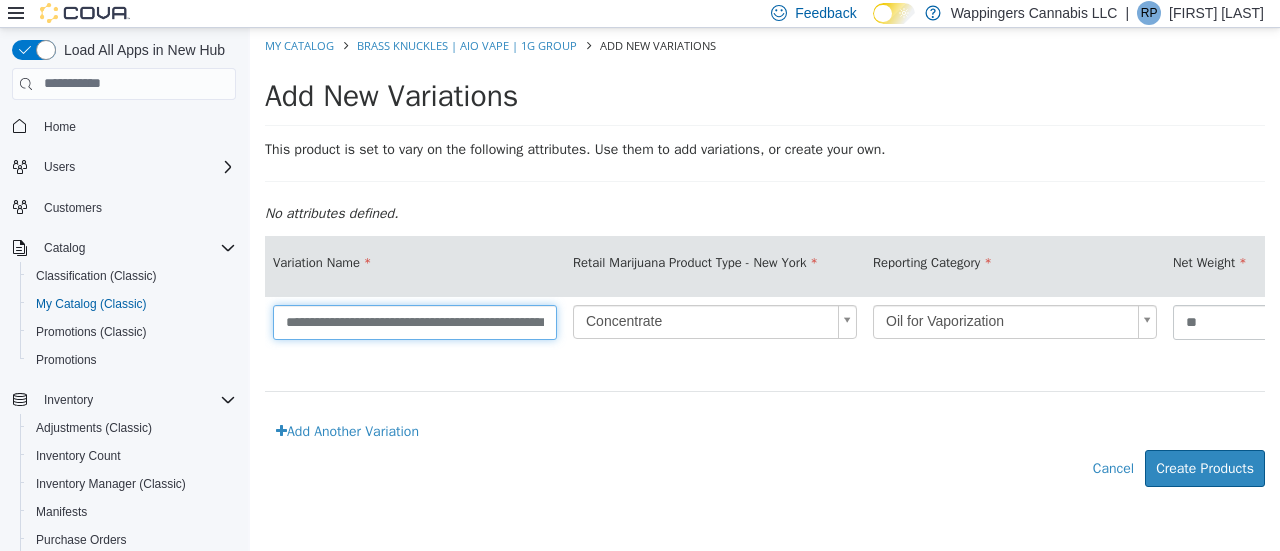 drag, startPoint x: 282, startPoint y: 316, endPoint x: 375, endPoint y: 327, distance: 93.64828 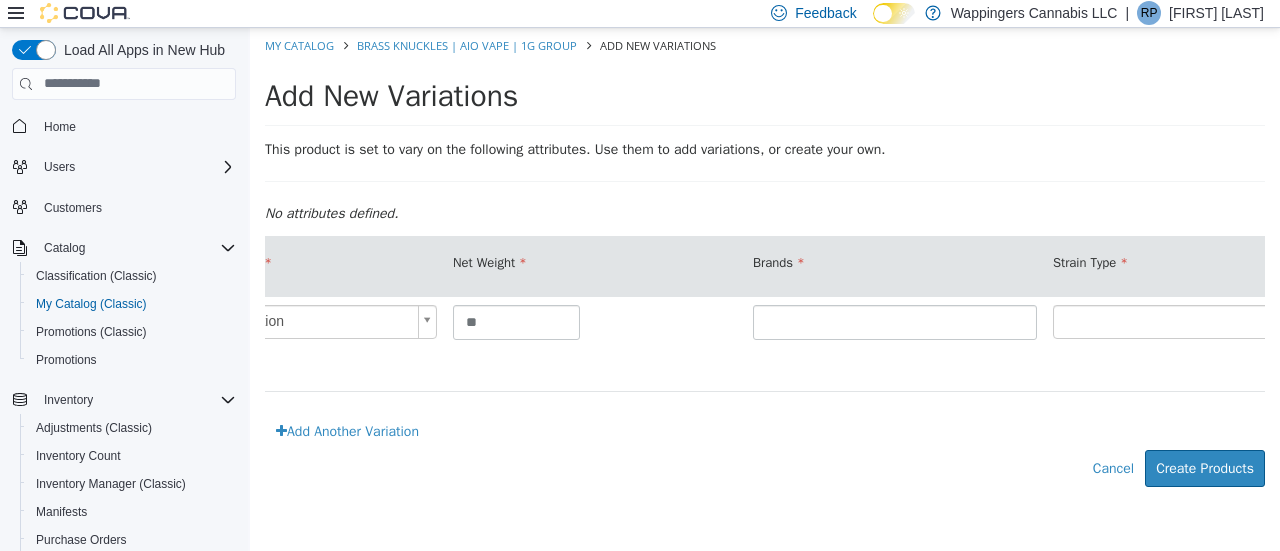 scroll, scrollTop: 0, scrollLeft: 730, axis: horizontal 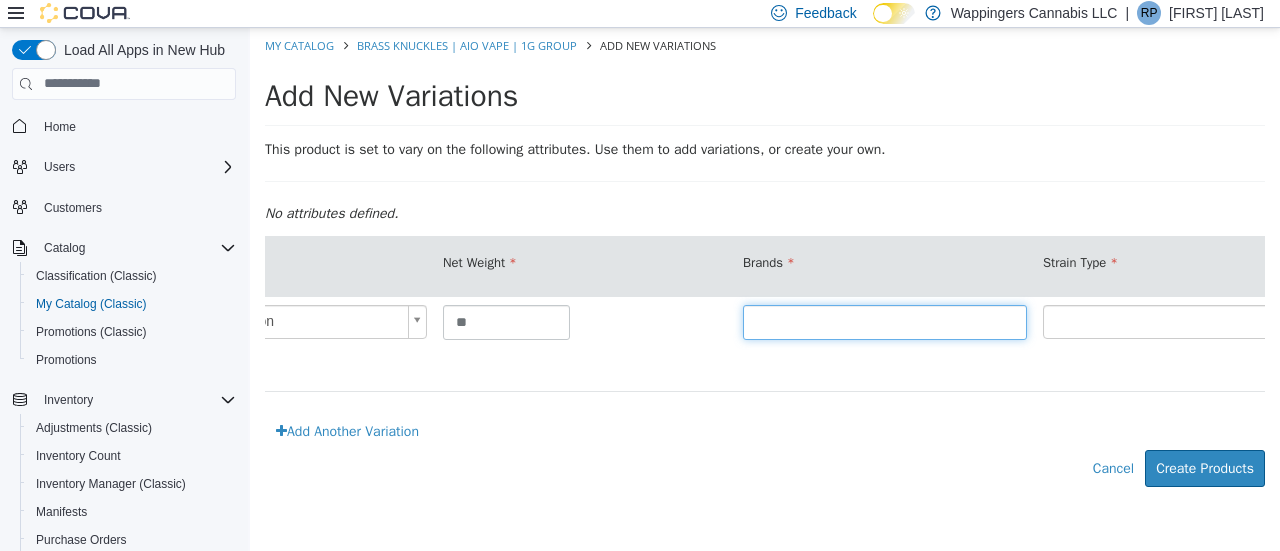 click at bounding box center (885, 321) 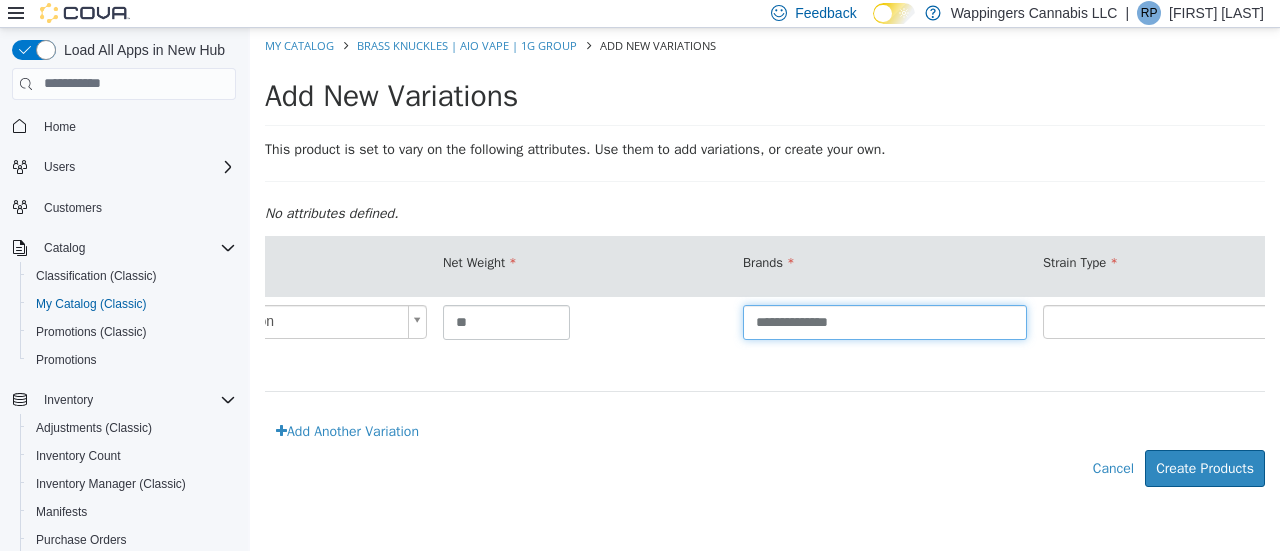 type on "**********" 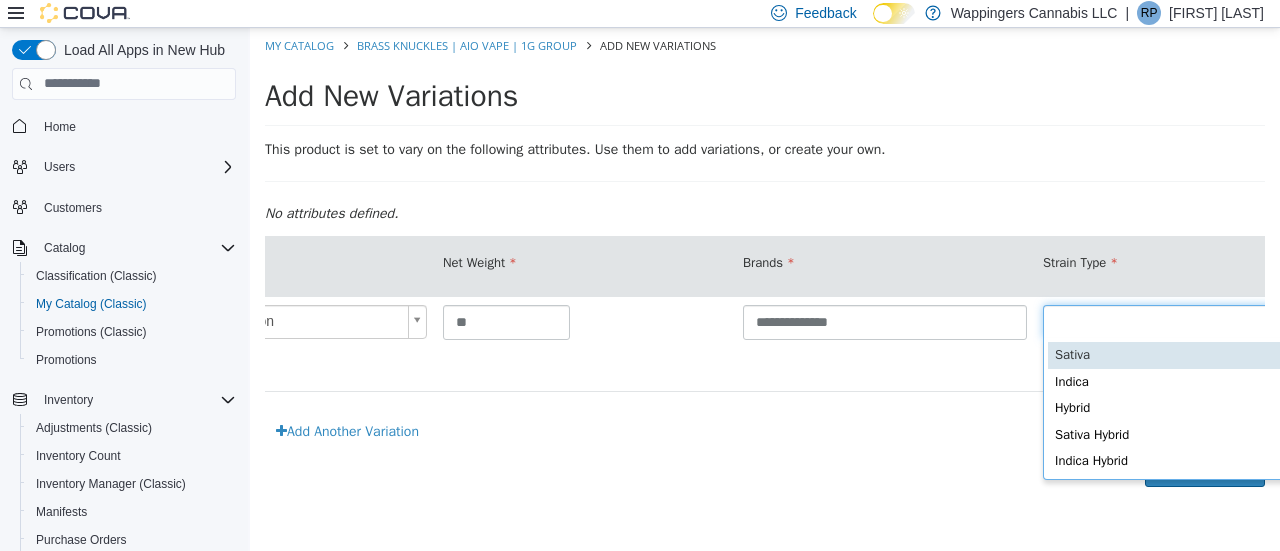 click on "**********" at bounding box center (765, 267) 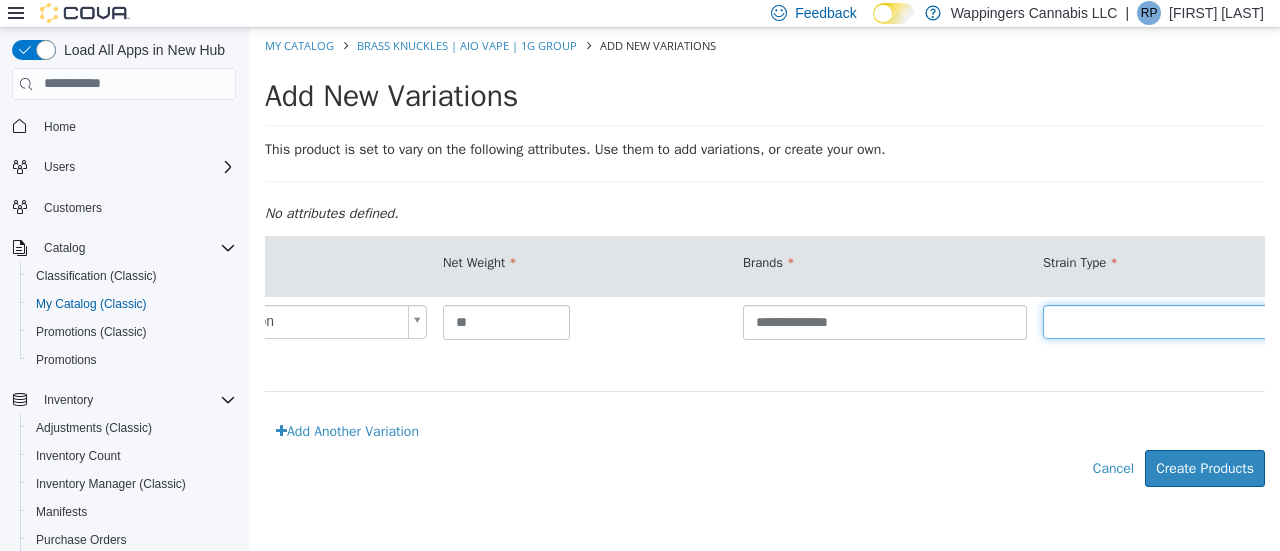 click on "**********" at bounding box center (765, 267) 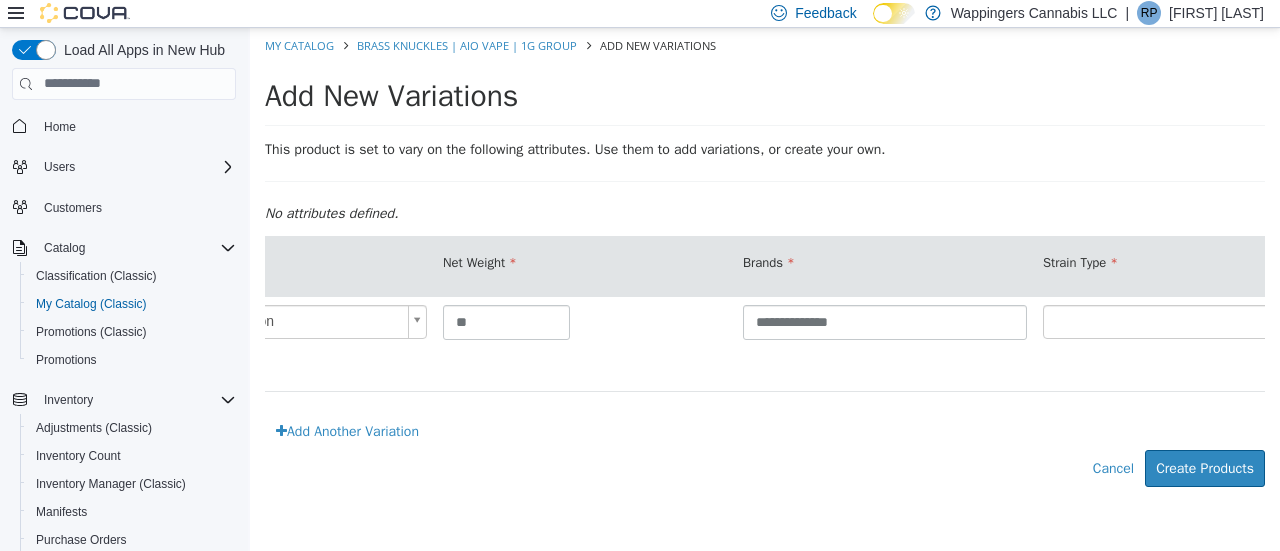 click on "This product is set to vary on the following attributes. Use them to add variations, or create your own. No attributes defined." at bounding box center [765, 186] 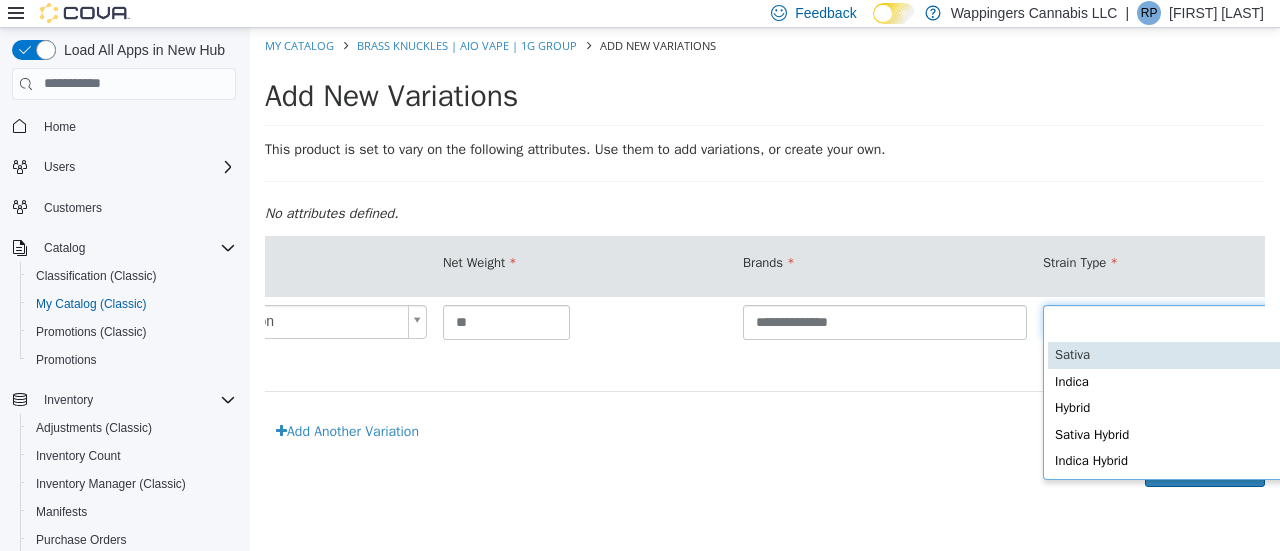 scroll, scrollTop: 0, scrollLeft: 58, axis: horizontal 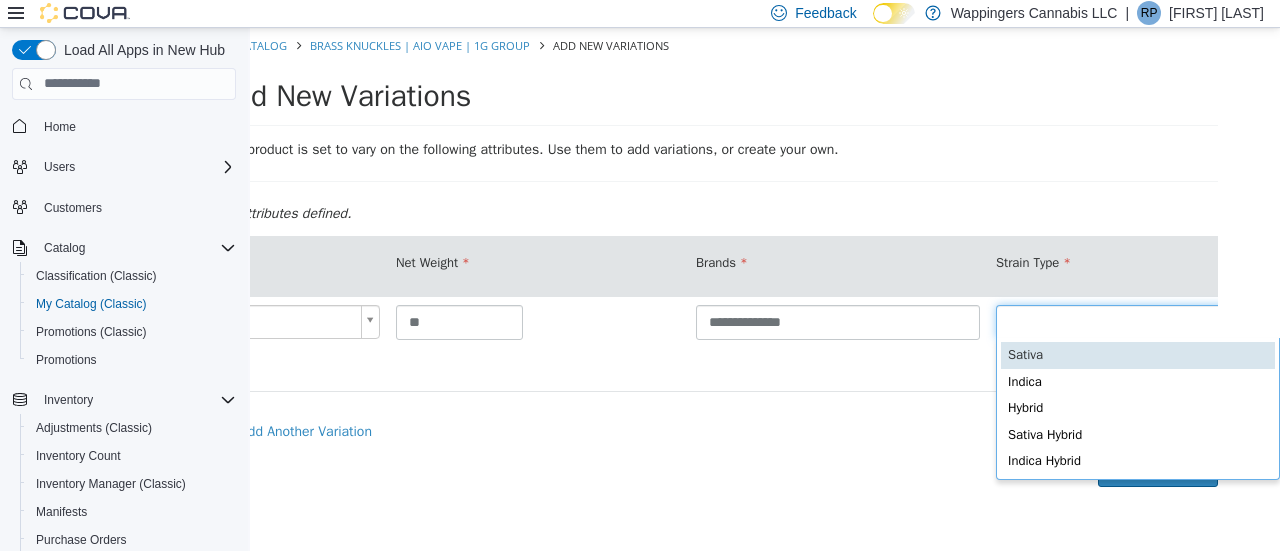 click on "**********" at bounding box center (718, 267) 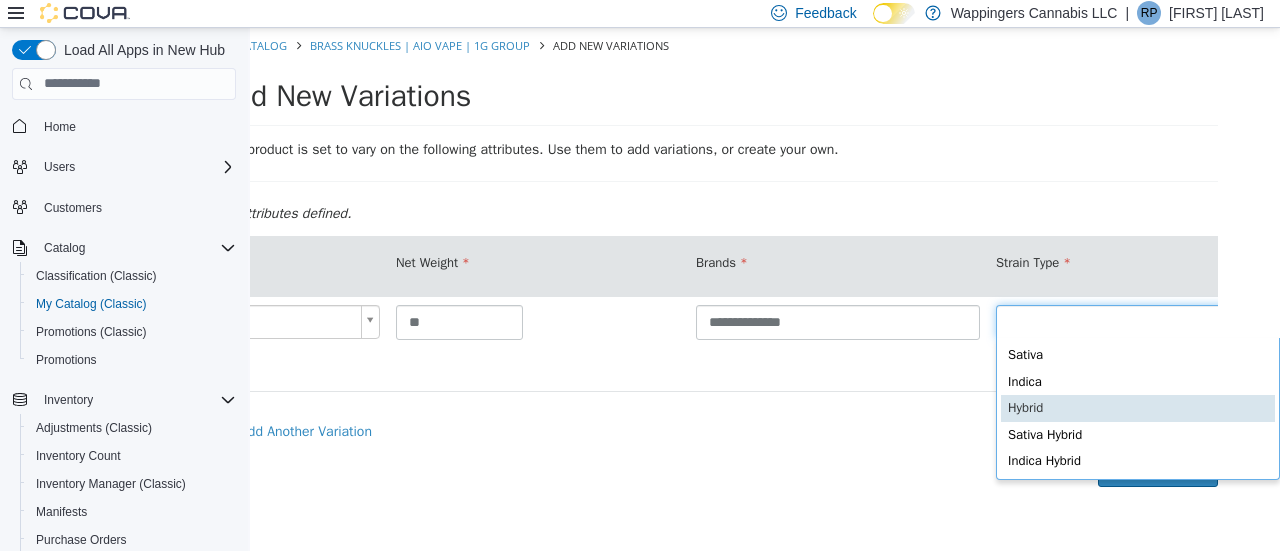 scroll, scrollTop: 0, scrollLeft: 5, axis: horizontal 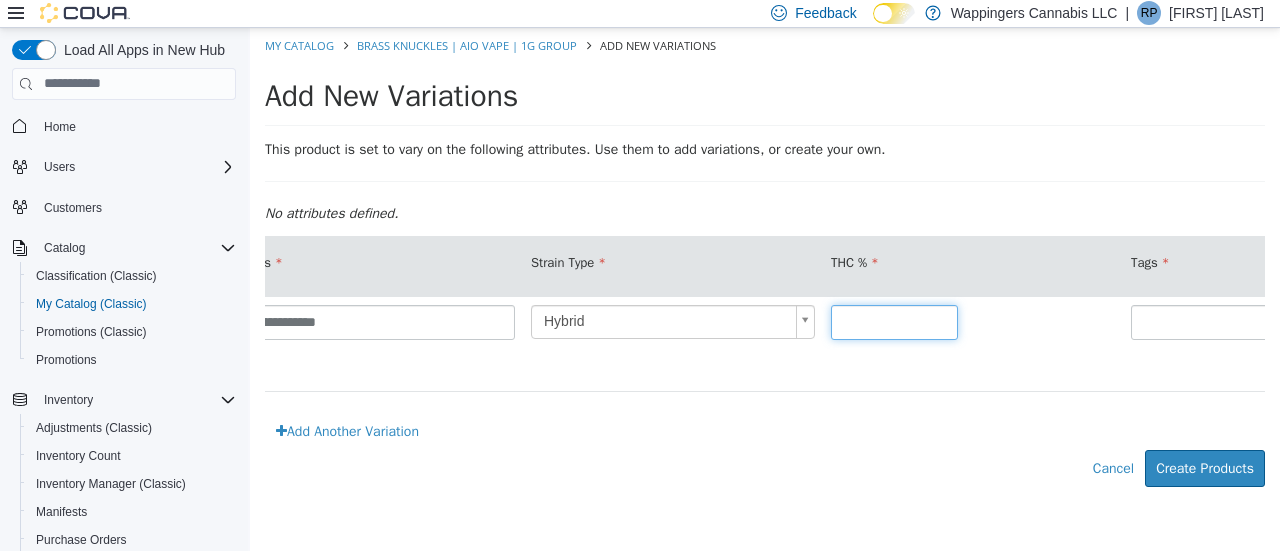 click at bounding box center (894, 321) 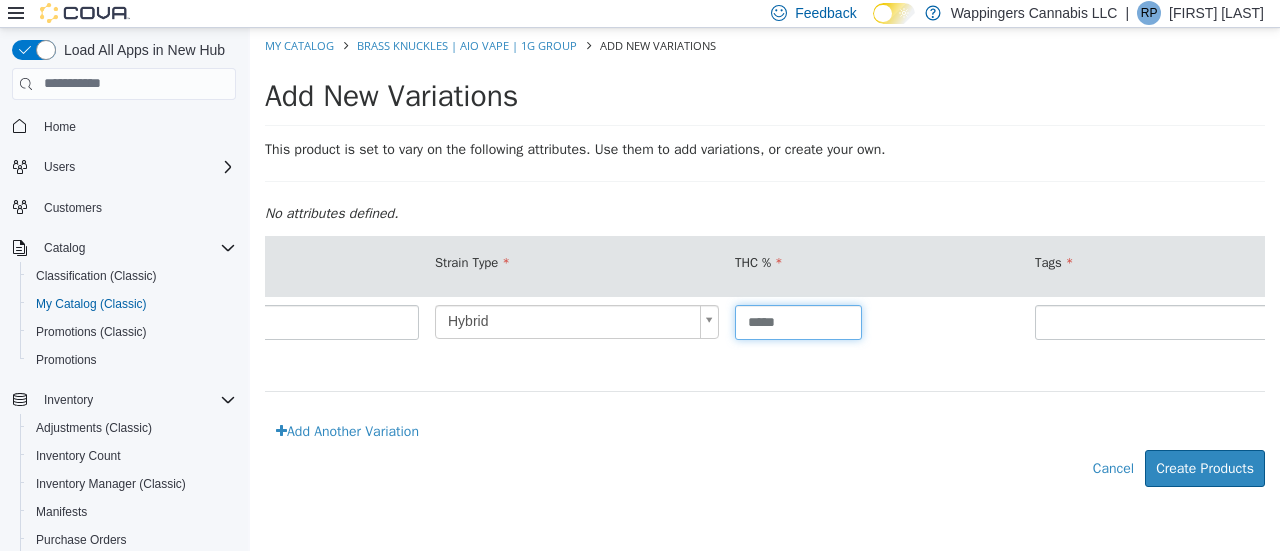 scroll, scrollTop: 0, scrollLeft: 1360, axis: horizontal 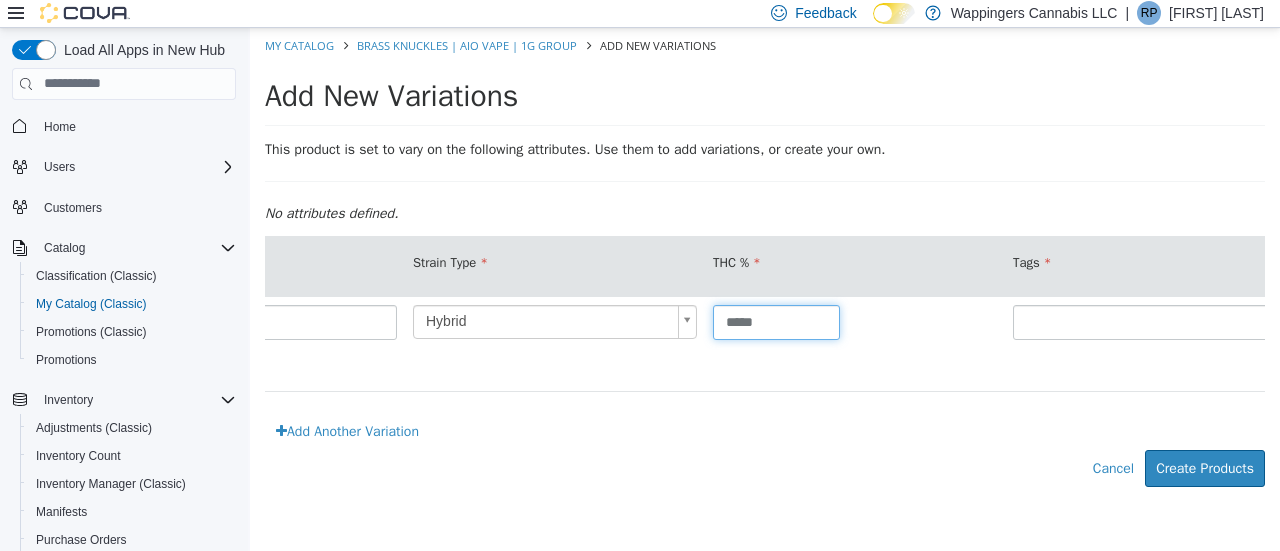 type on "*****" 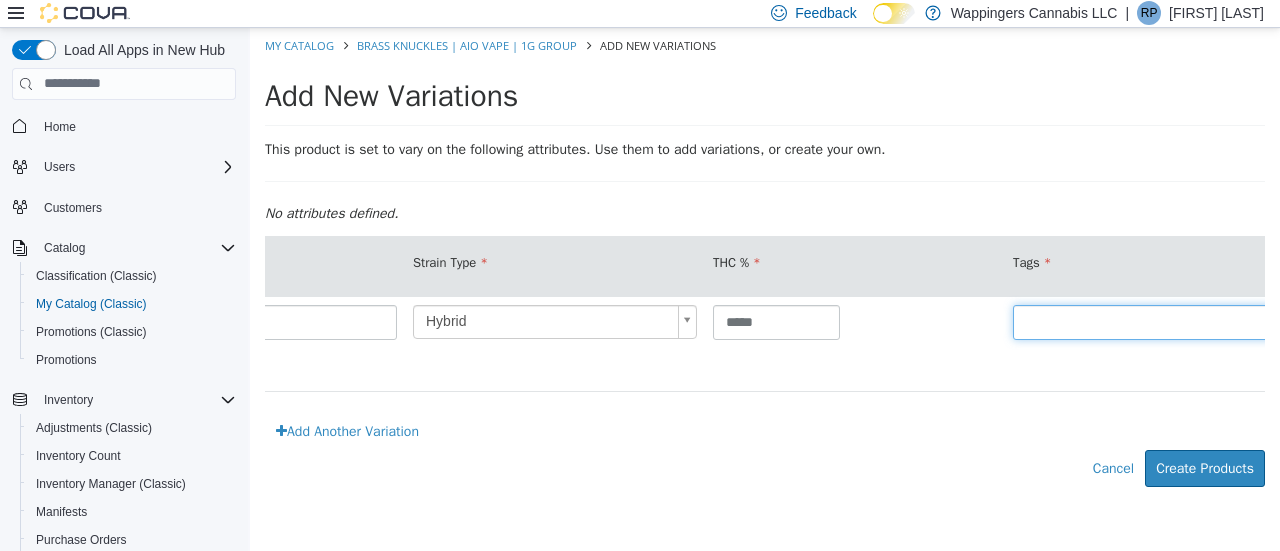click at bounding box center [1155, 321] 